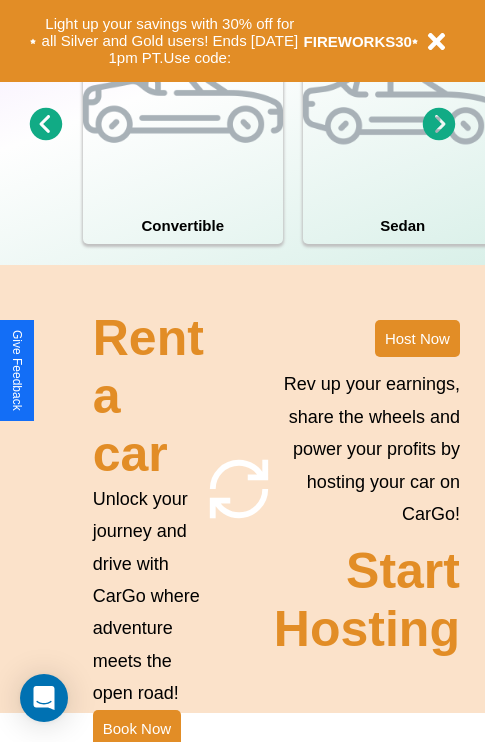scroll, scrollTop: 1558, scrollLeft: 0, axis: vertical 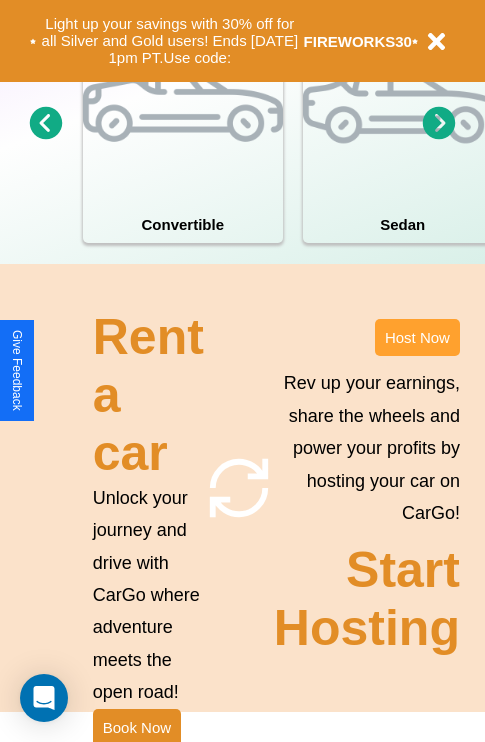 click on "Host Now" at bounding box center (417, 337) 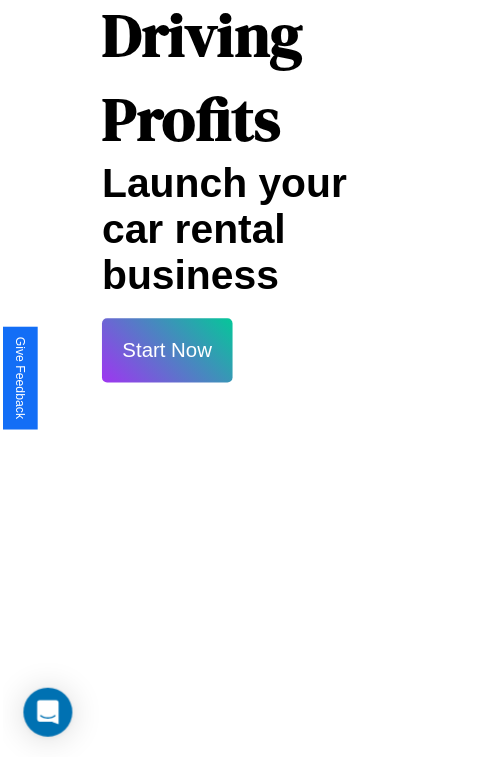 scroll, scrollTop: 35, scrollLeft: 0, axis: vertical 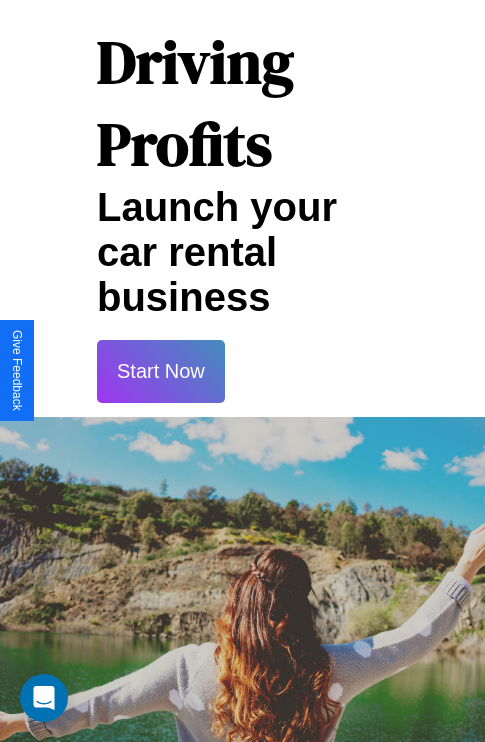 click on "Start Now" at bounding box center (161, 371) 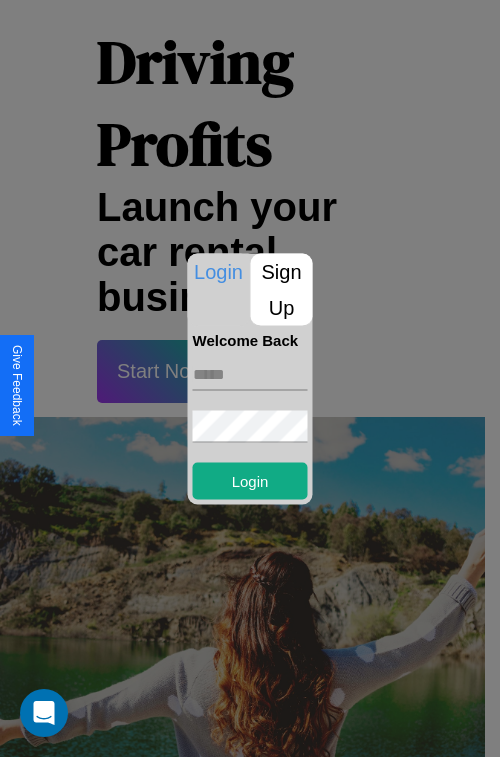 click at bounding box center (250, 374) 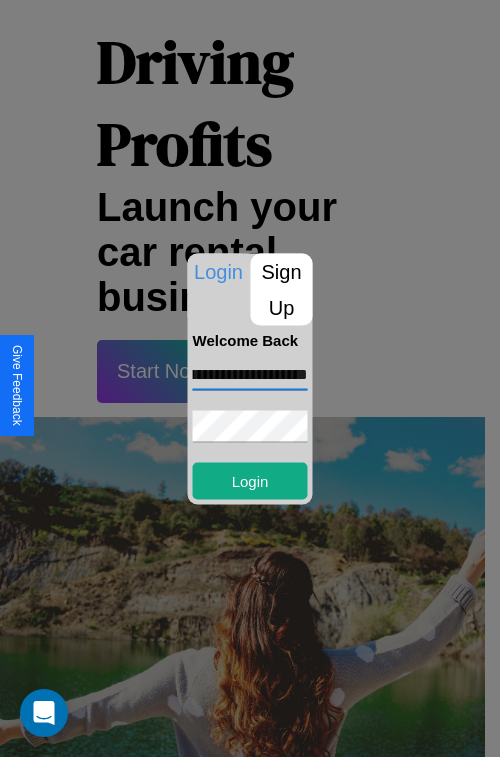 scroll, scrollTop: 0, scrollLeft: 72, axis: horizontal 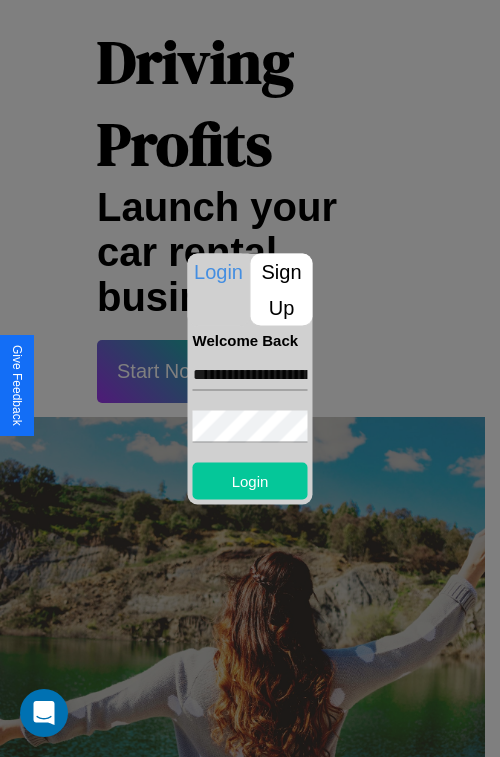 click on "Login" at bounding box center [250, 480] 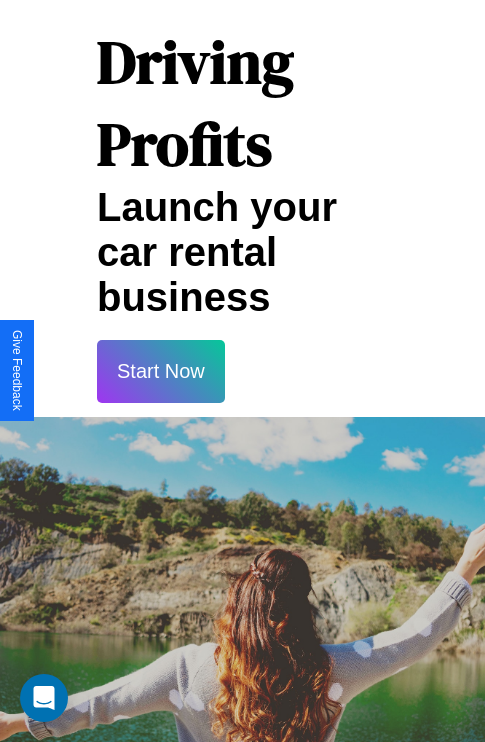 scroll, scrollTop: 37, scrollLeft: 0, axis: vertical 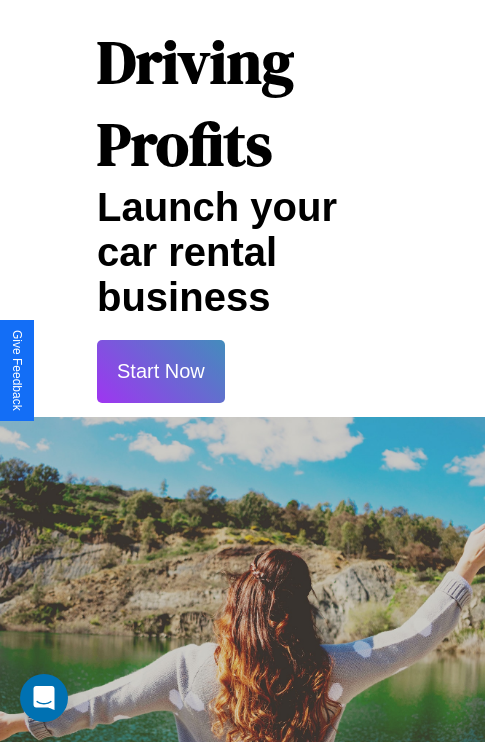 click on "Start Now" at bounding box center (161, 371) 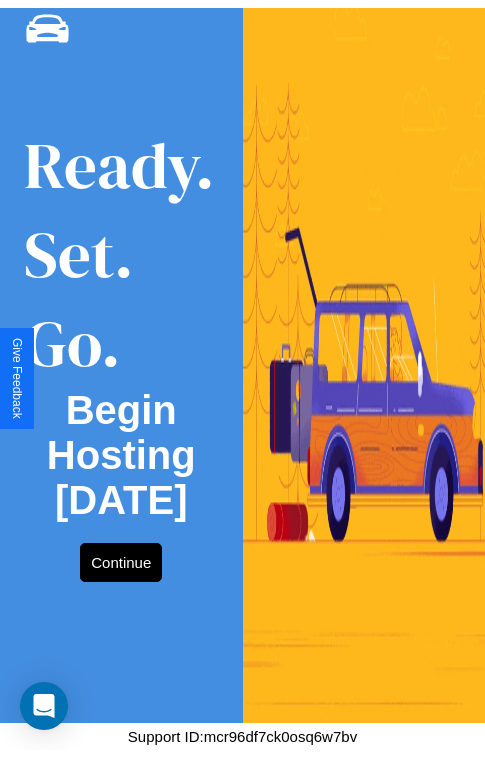 scroll, scrollTop: 0, scrollLeft: 0, axis: both 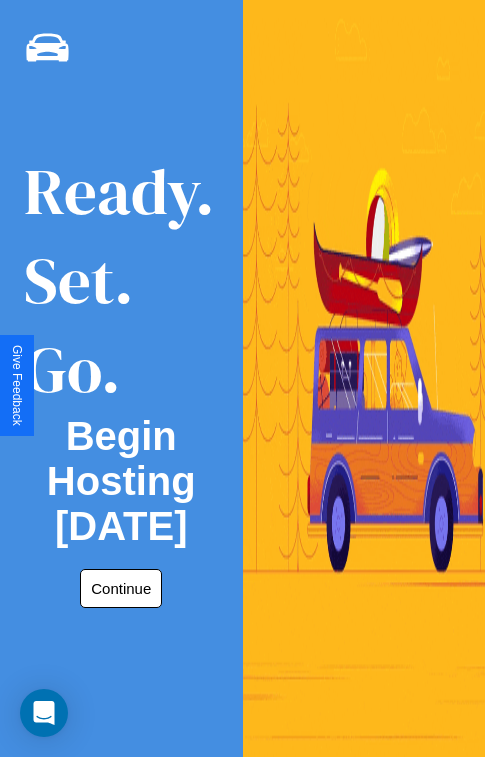 click on "Continue" at bounding box center [121, 588] 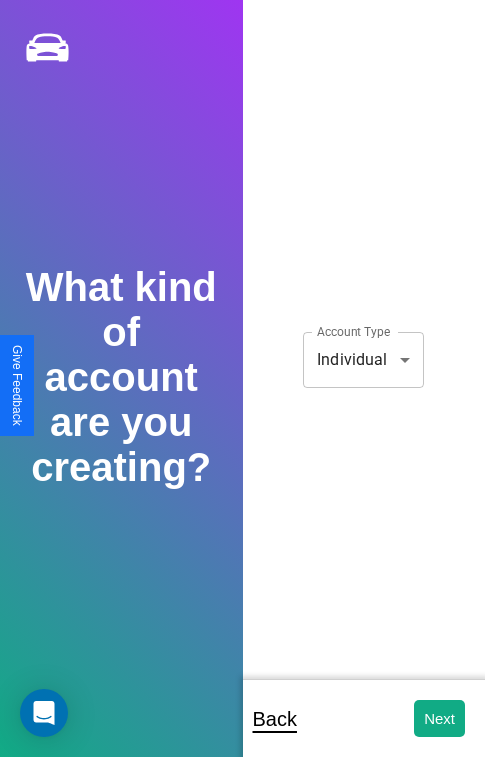 click on "**********" at bounding box center [242, 392] 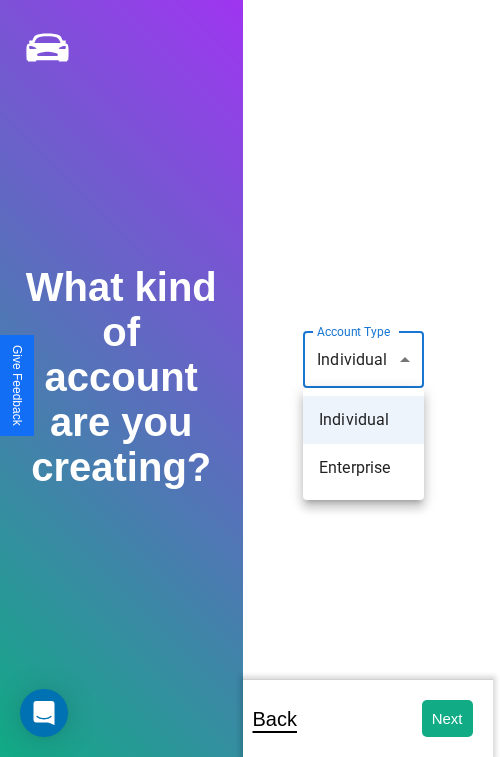 click on "Individual" at bounding box center (363, 420) 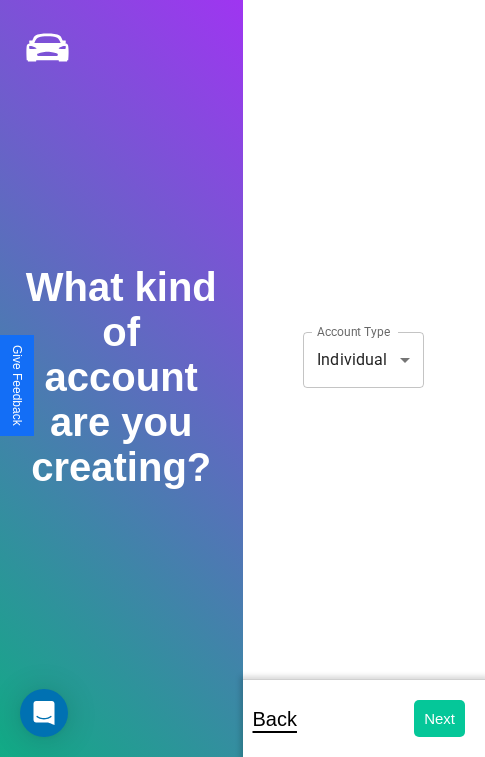click on "Next" at bounding box center [439, 718] 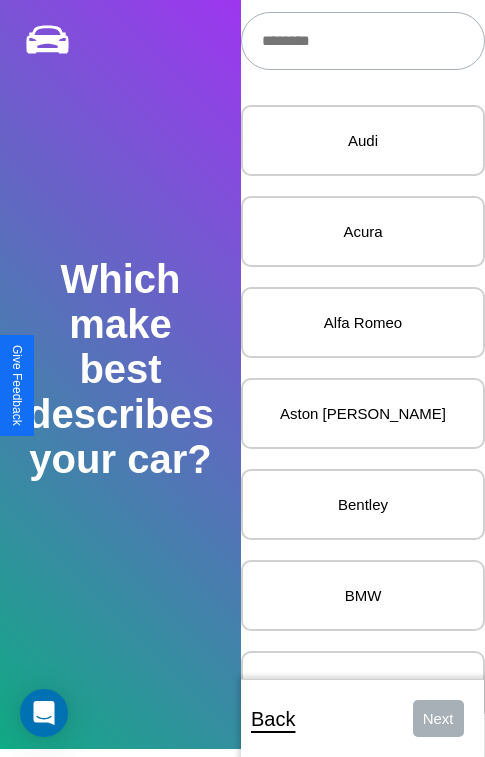 scroll, scrollTop: 27, scrollLeft: 0, axis: vertical 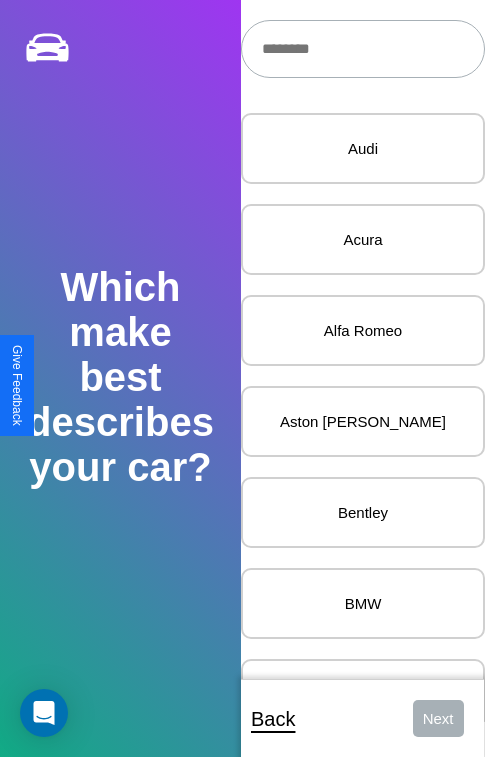 click at bounding box center (363, 49) 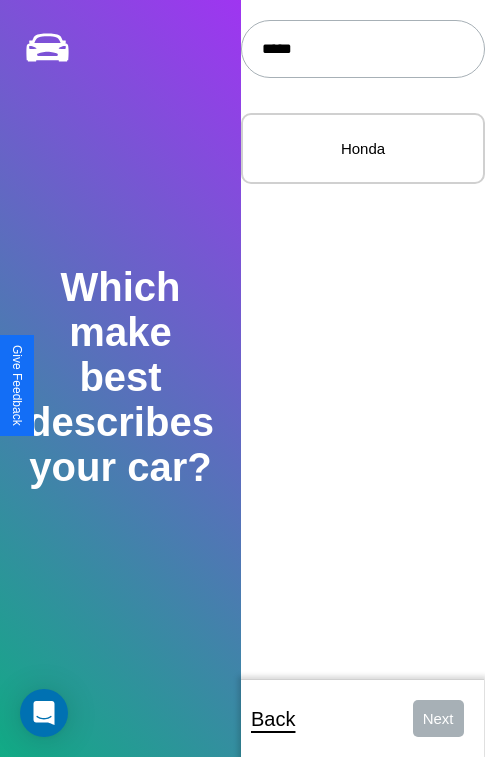type on "*****" 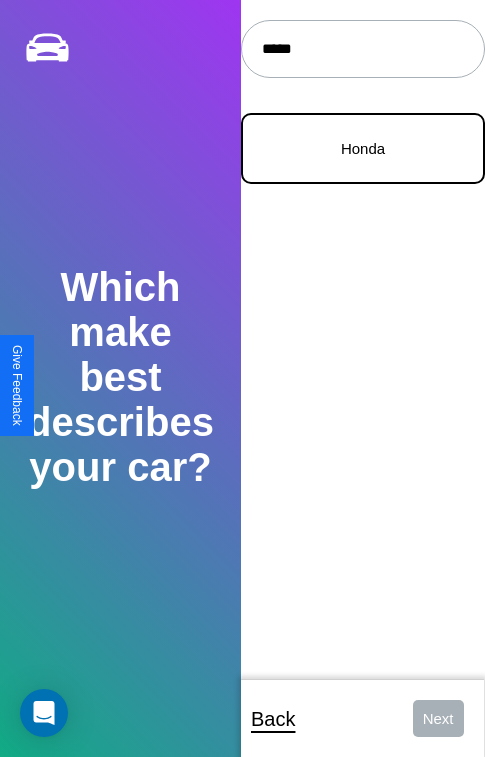 click on "Honda" at bounding box center [363, 148] 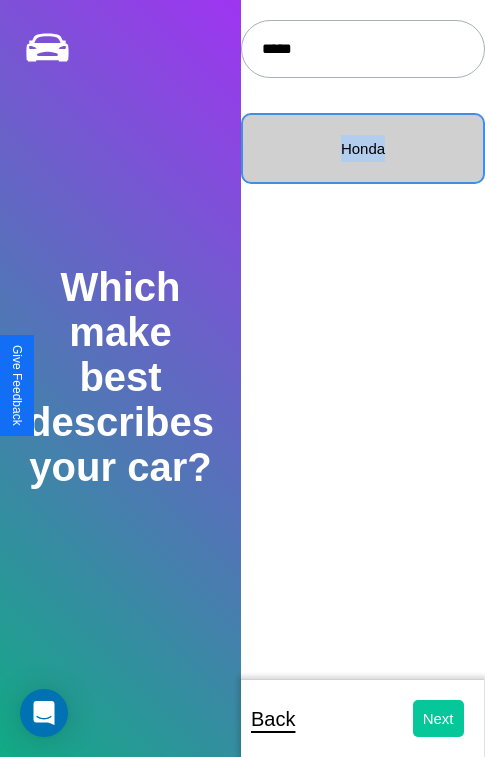 click on "Next" at bounding box center [438, 718] 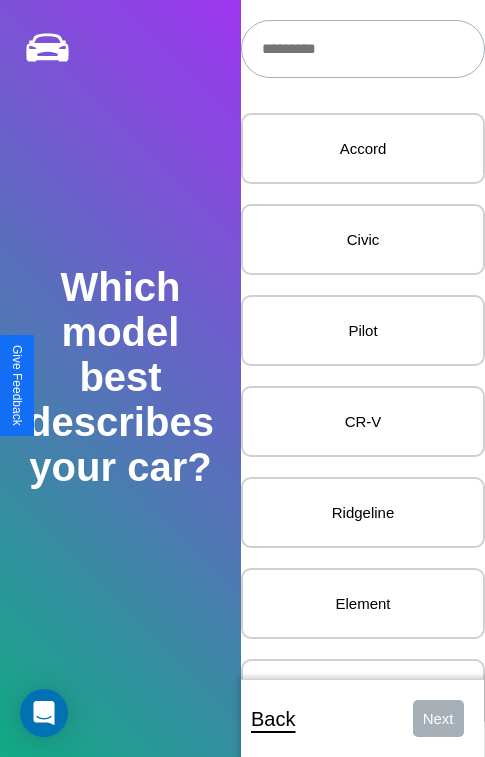 scroll, scrollTop: 27, scrollLeft: 0, axis: vertical 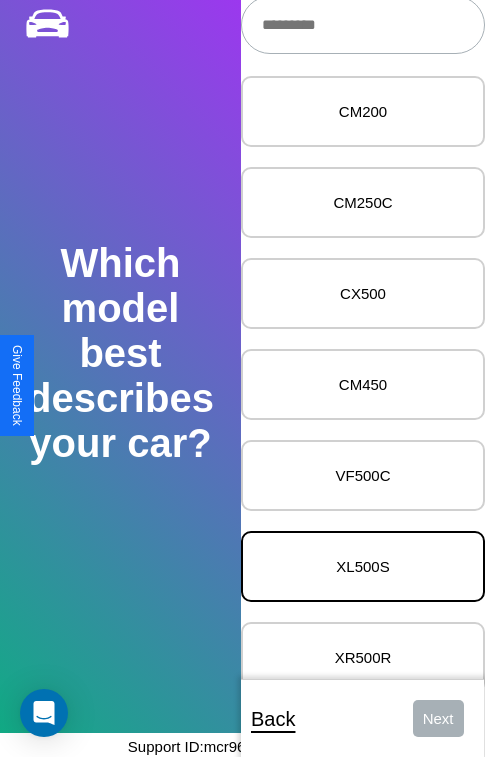 click on "XL500S" at bounding box center [363, 566] 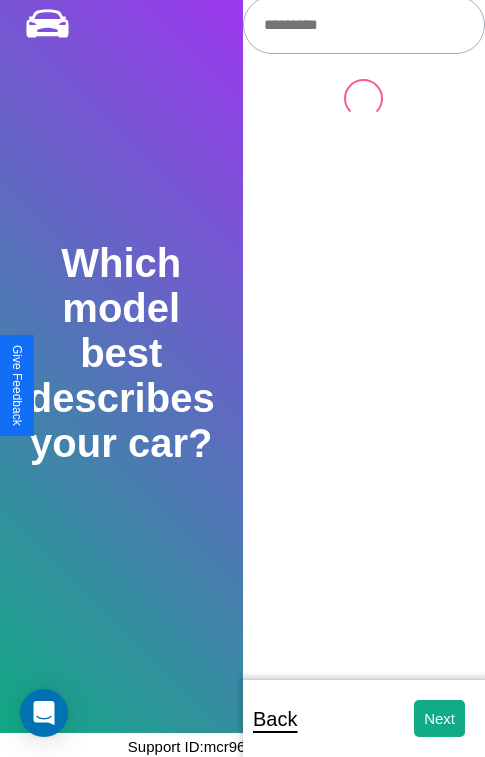 scroll, scrollTop: 0, scrollLeft: 0, axis: both 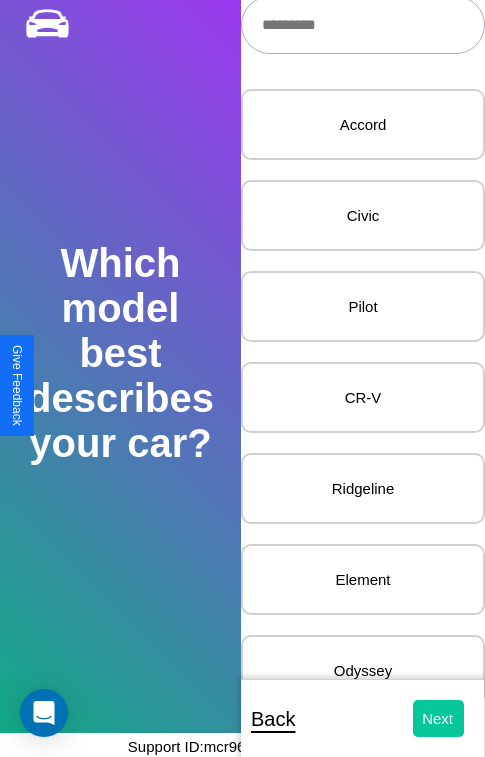 click on "Next" at bounding box center [438, 718] 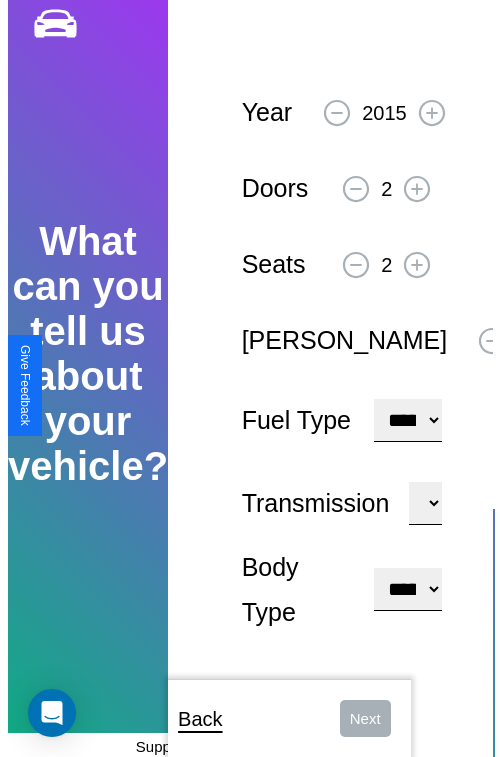 scroll, scrollTop: 0, scrollLeft: 0, axis: both 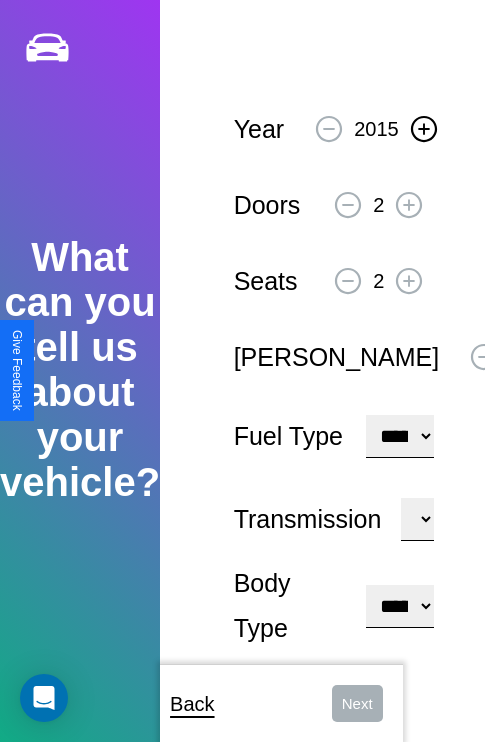 click 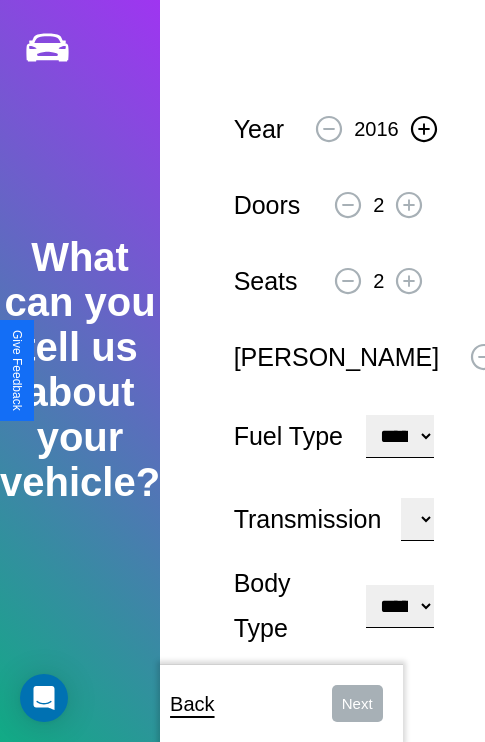 click 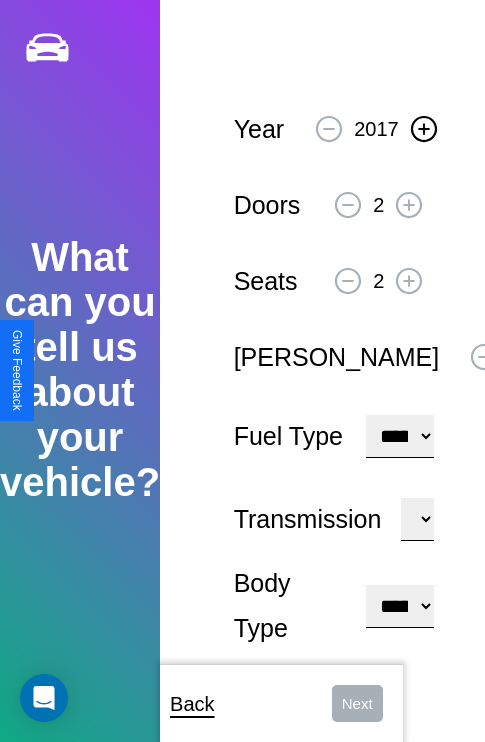 click 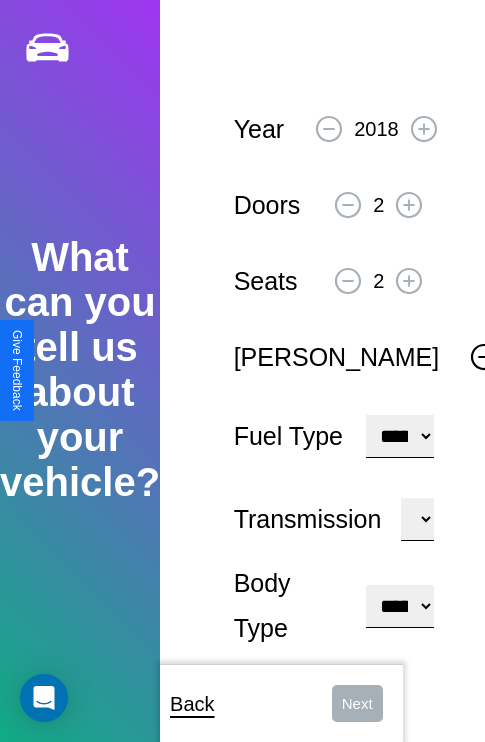click 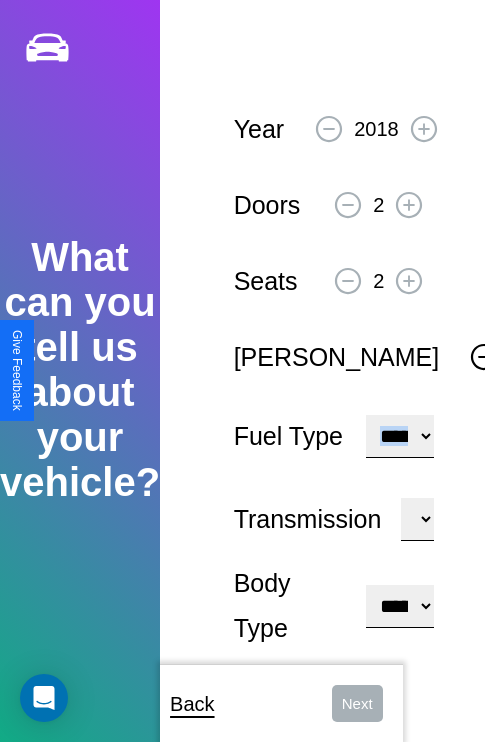 click on "**********" at bounding box center [400, 436] 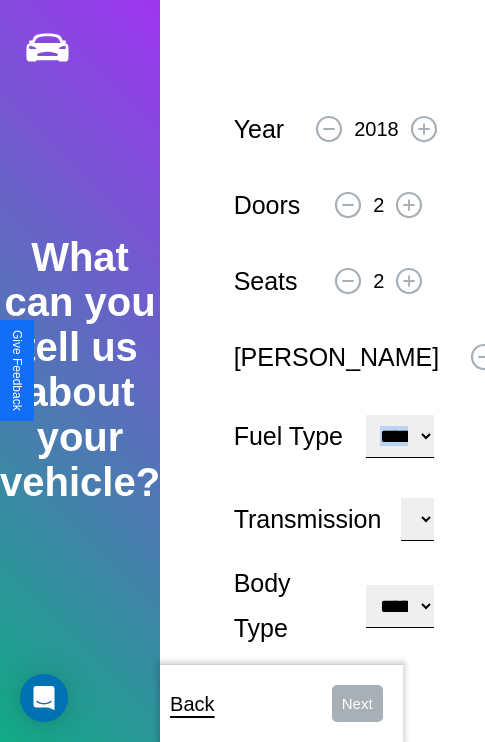 select on "***" 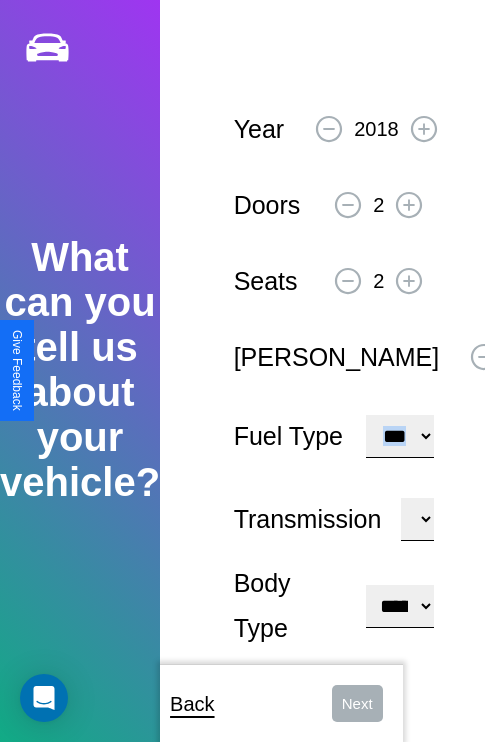 click on "****** ********* ******" at bounding box center [417, 519] 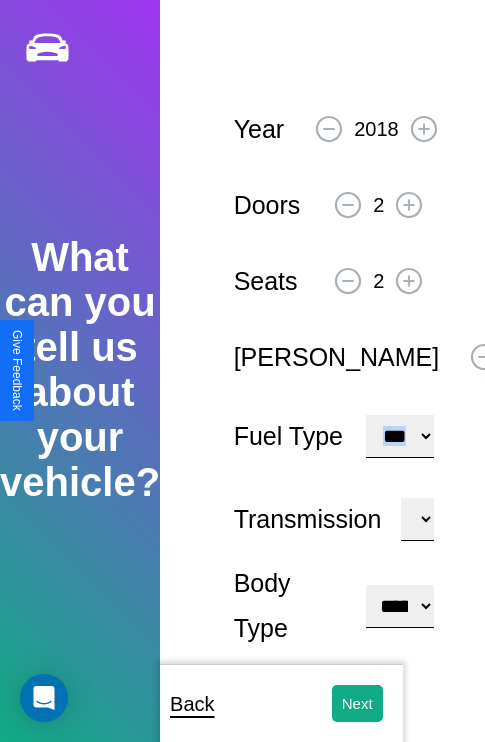 click on "**********" at bounding box center (400, 606) 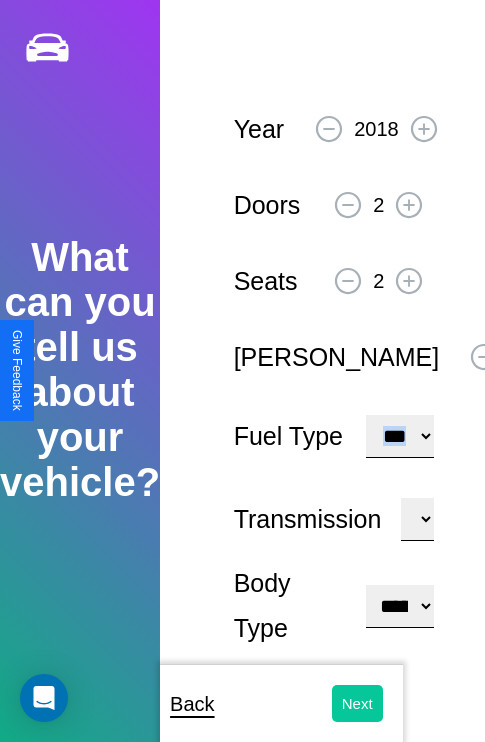 click on "Next" at bounding box center [357, 703] 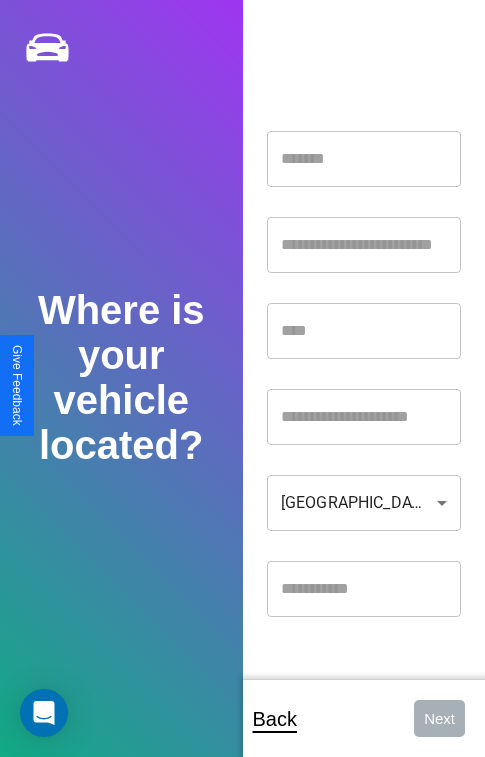 click at bounding box center [364, 159] 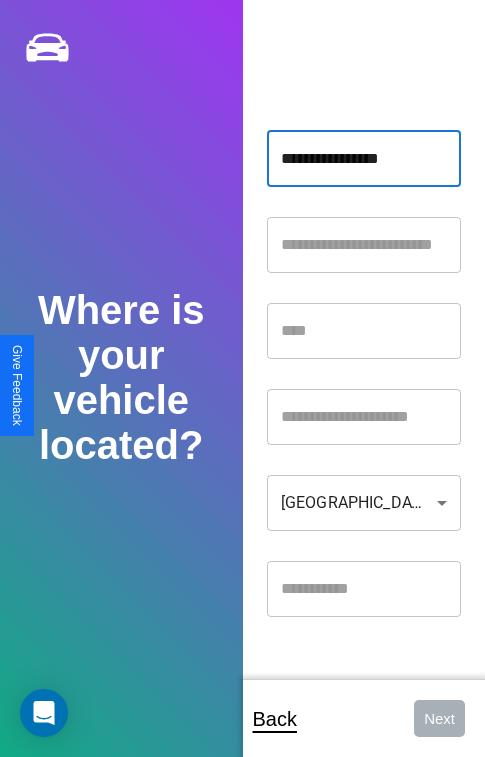 type on "**********" 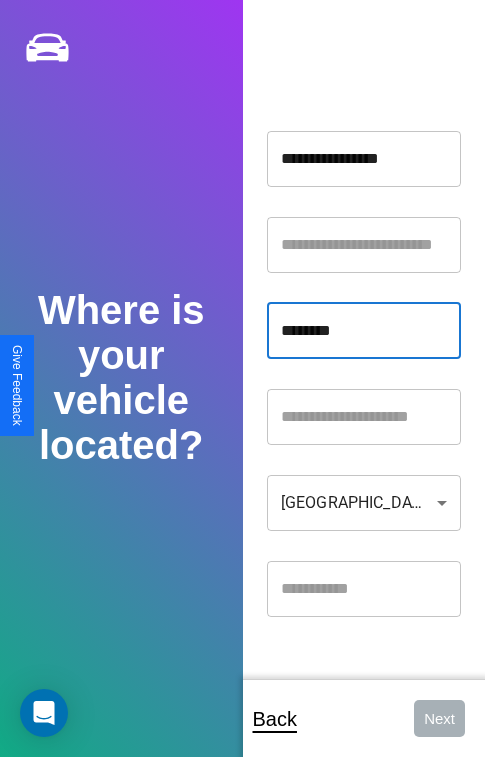 type on "********" 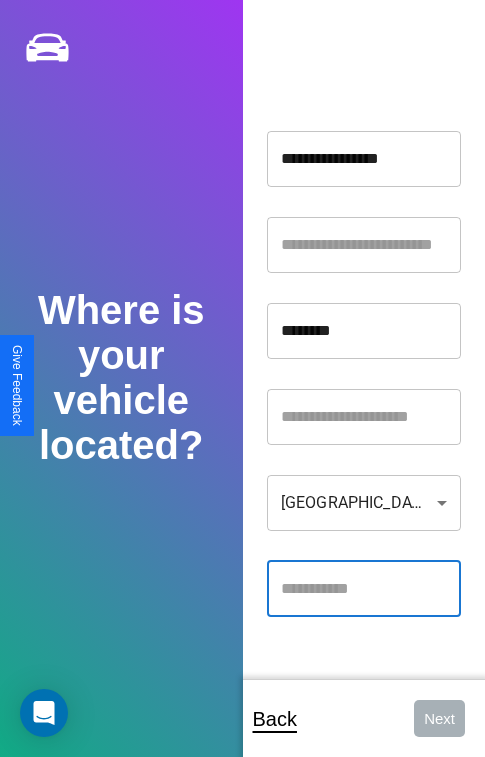 click at bounding box center (364, 589) 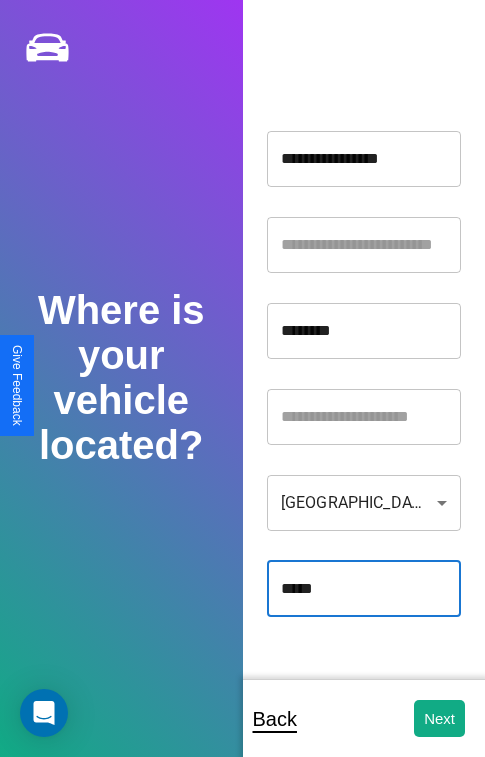 type on "*****" 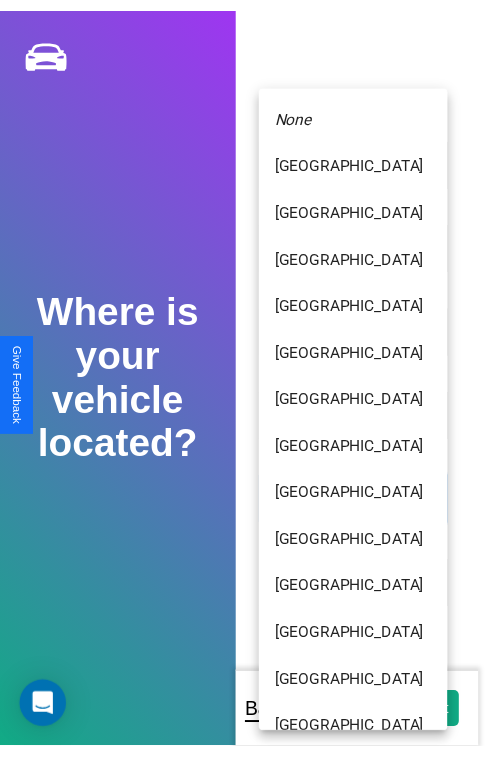 scroll, scrollTop: 459, scrollLeft: 0, axis: vertical 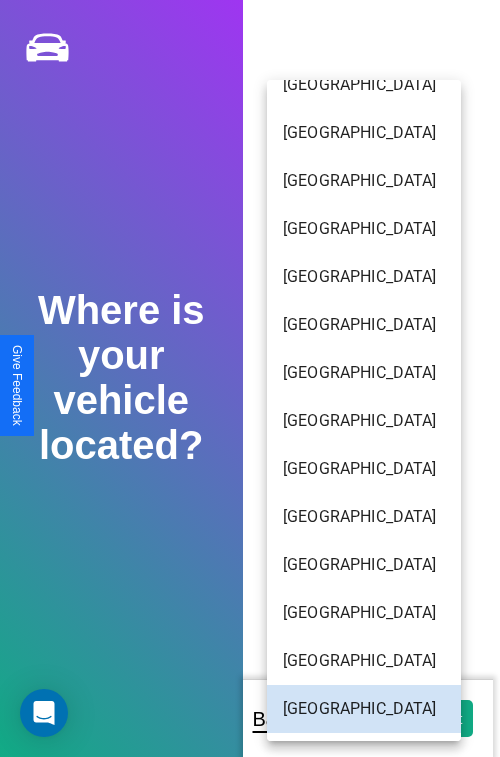 click on "[GEOGRAPHIC_DATA]" at bounding box center (364, 277) 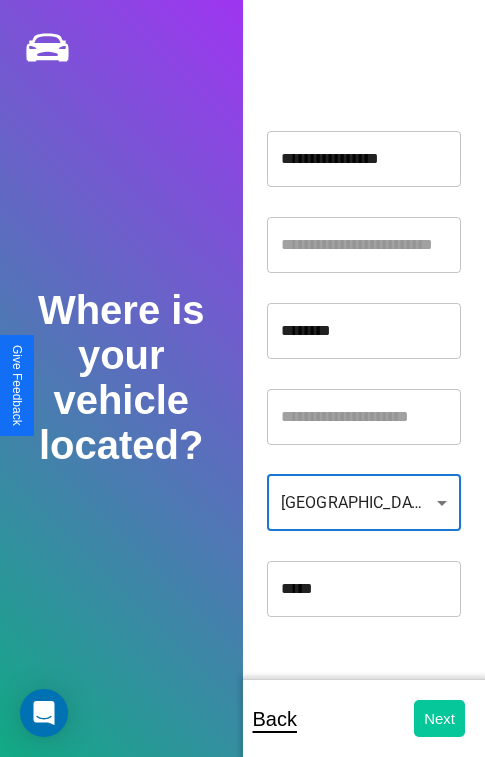 click on "Next" at bounding box center [439, 718] 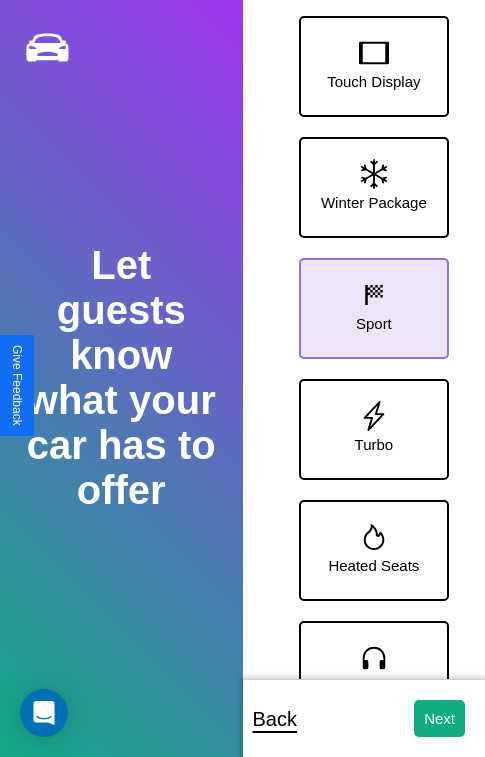 click 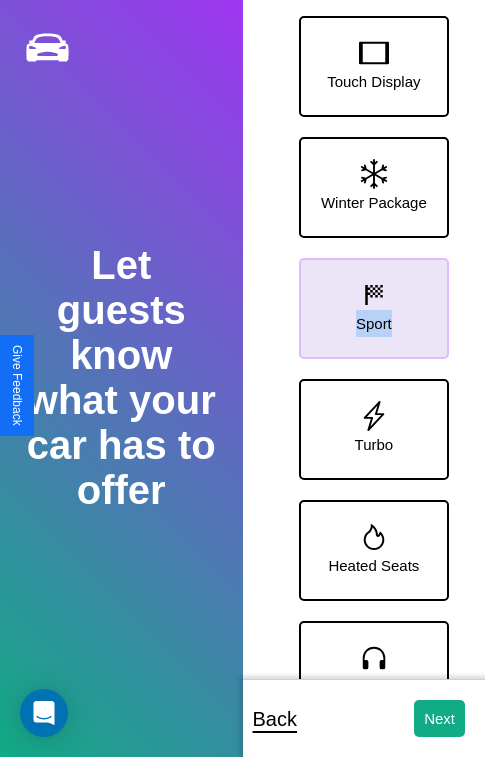 scroll, scrollTop: 249, scrollLeft: 0, axis: vertical 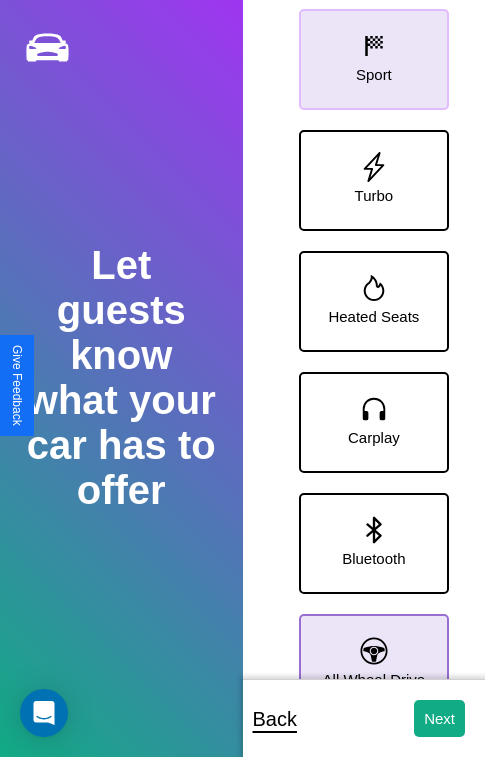 click 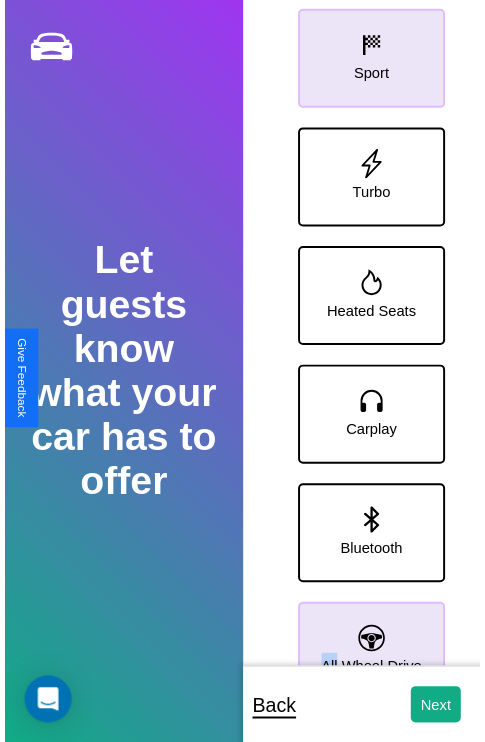 scroll, scrollTop: 0, scrollLeft: 0, axis: both 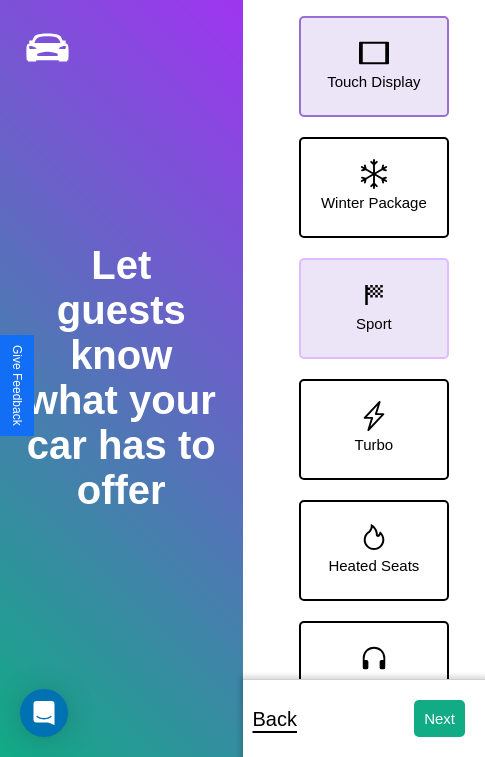 click 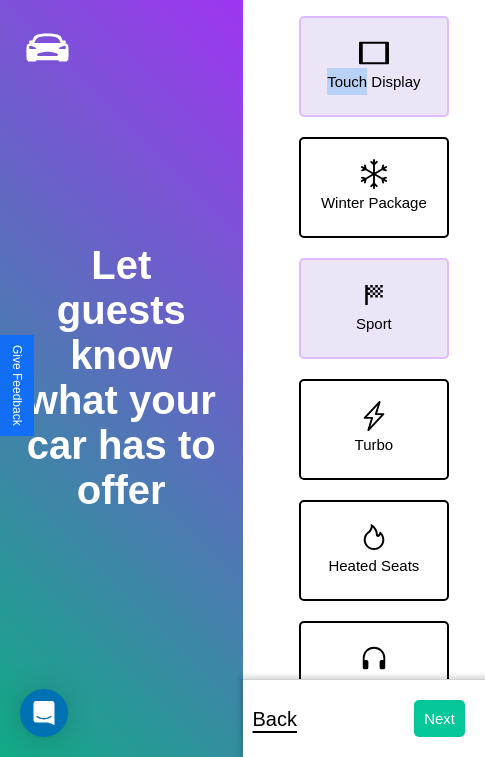 click on "Next" at bounding box center [439, 718] 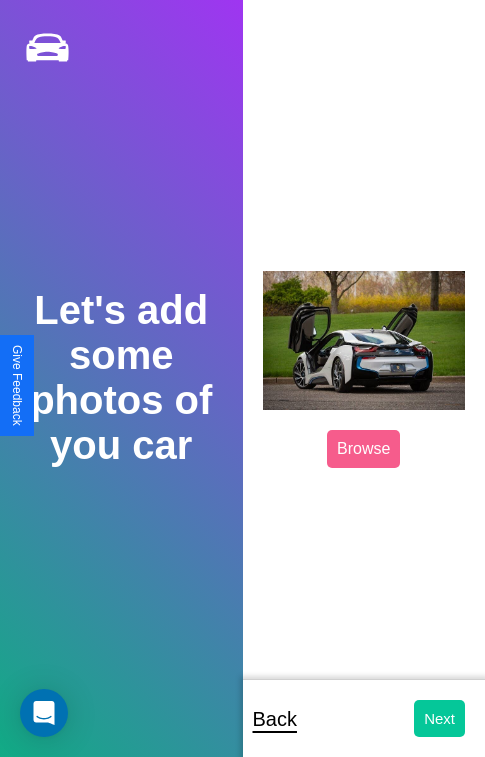 click on "Next" at bounding box center [439, 718] 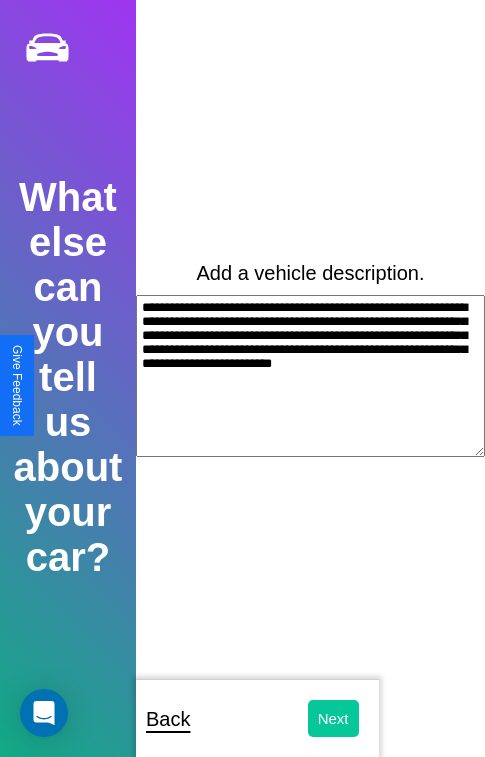 type on "**********" 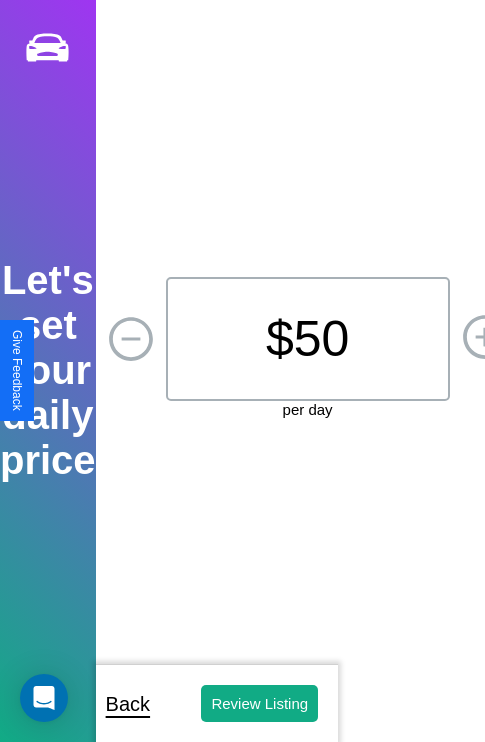 click on "$ 50" at bounding box center (308, 339) 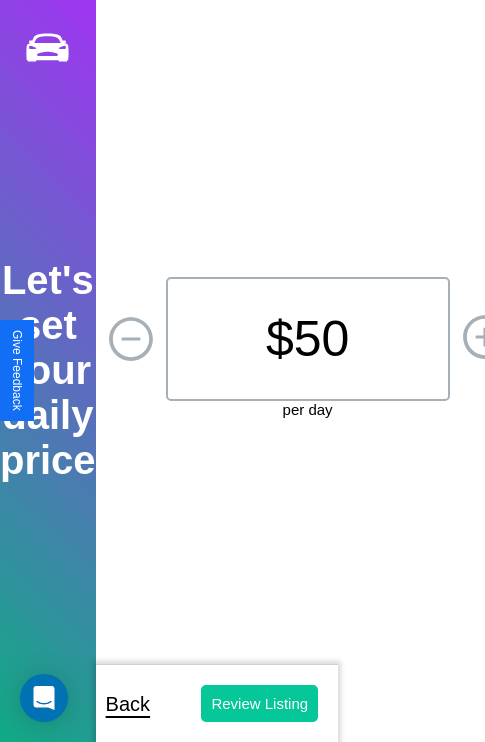 click on "Review Listing" at bounding box center (259, 703) 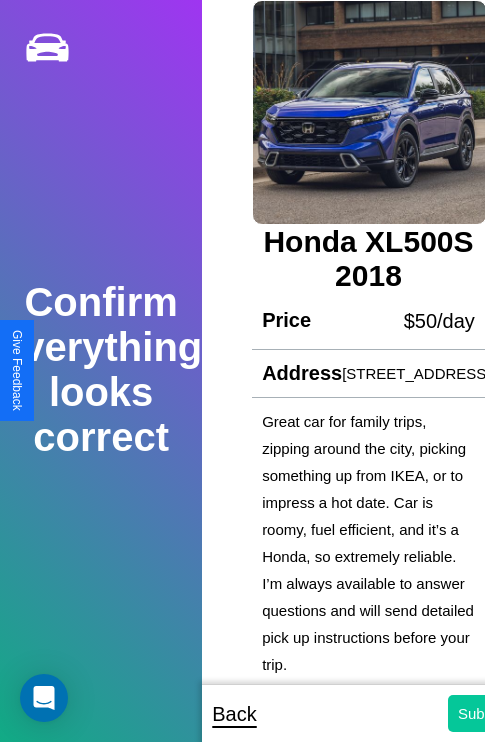 click on "Submit" at bounding box center (481, 713) 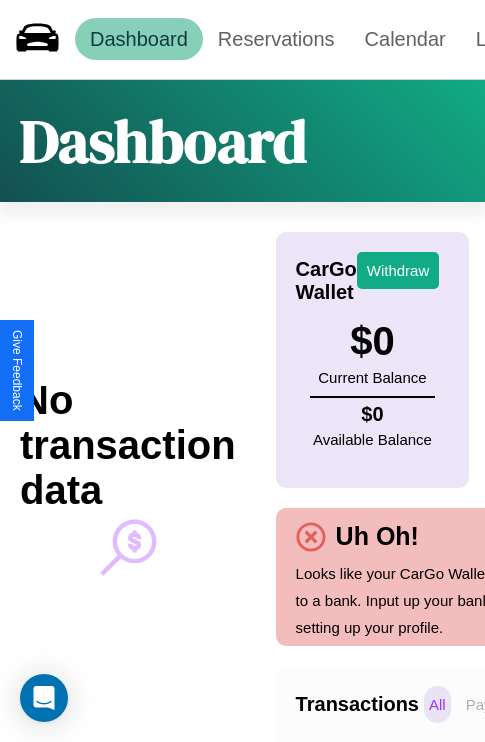 scroll, scrollTop: 0, scrollLeft: 147, axis: horizontal 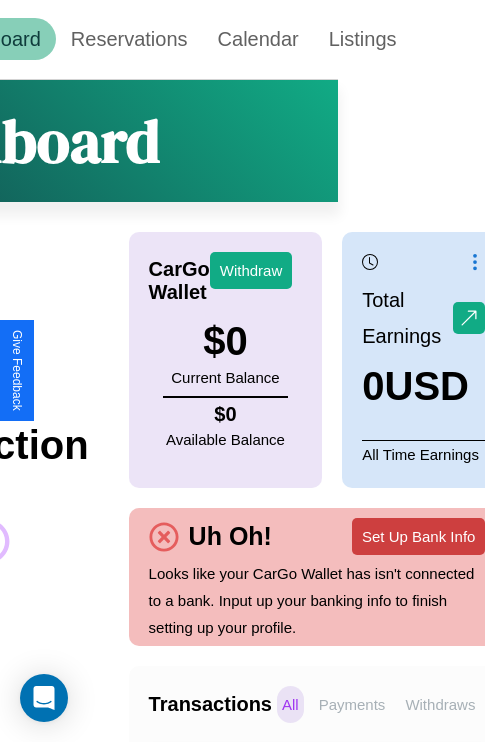 click on "Set Up Bank Info" at bounding box center [418, 536] 